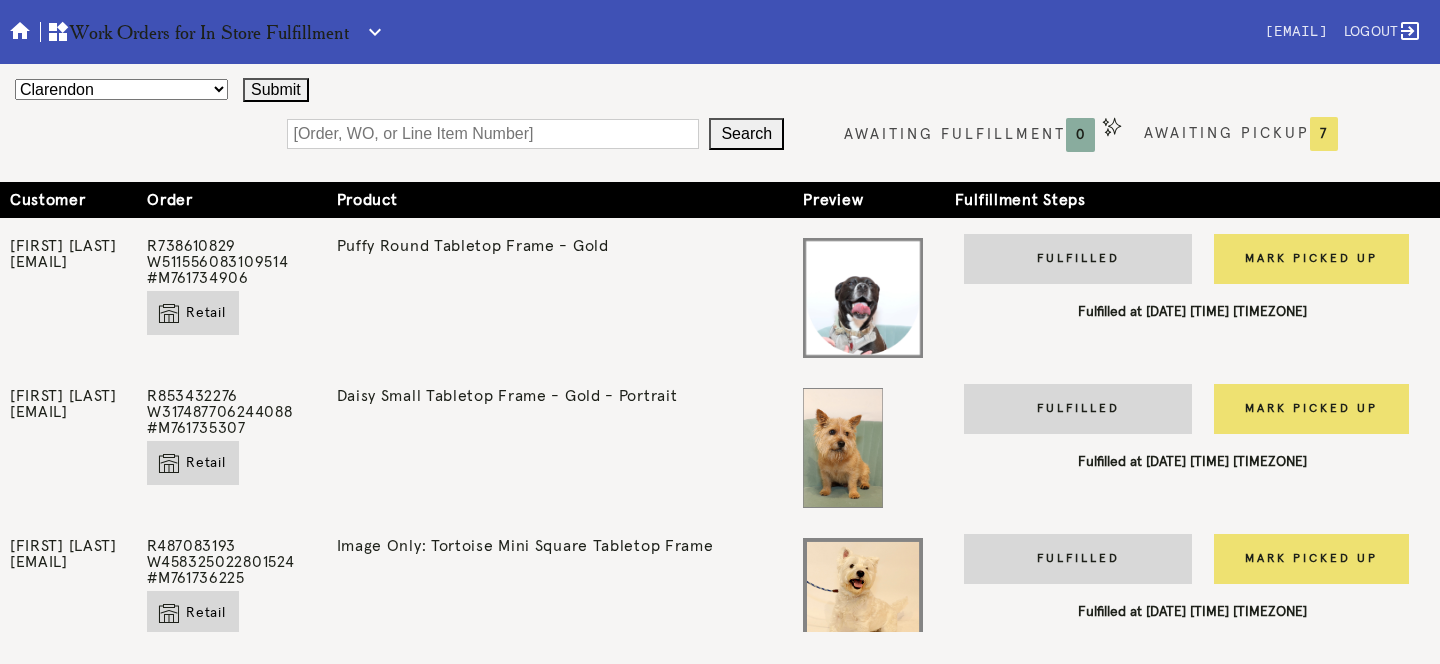 scroll, scrollTop: 0, scrollLeft: 0, axis: both 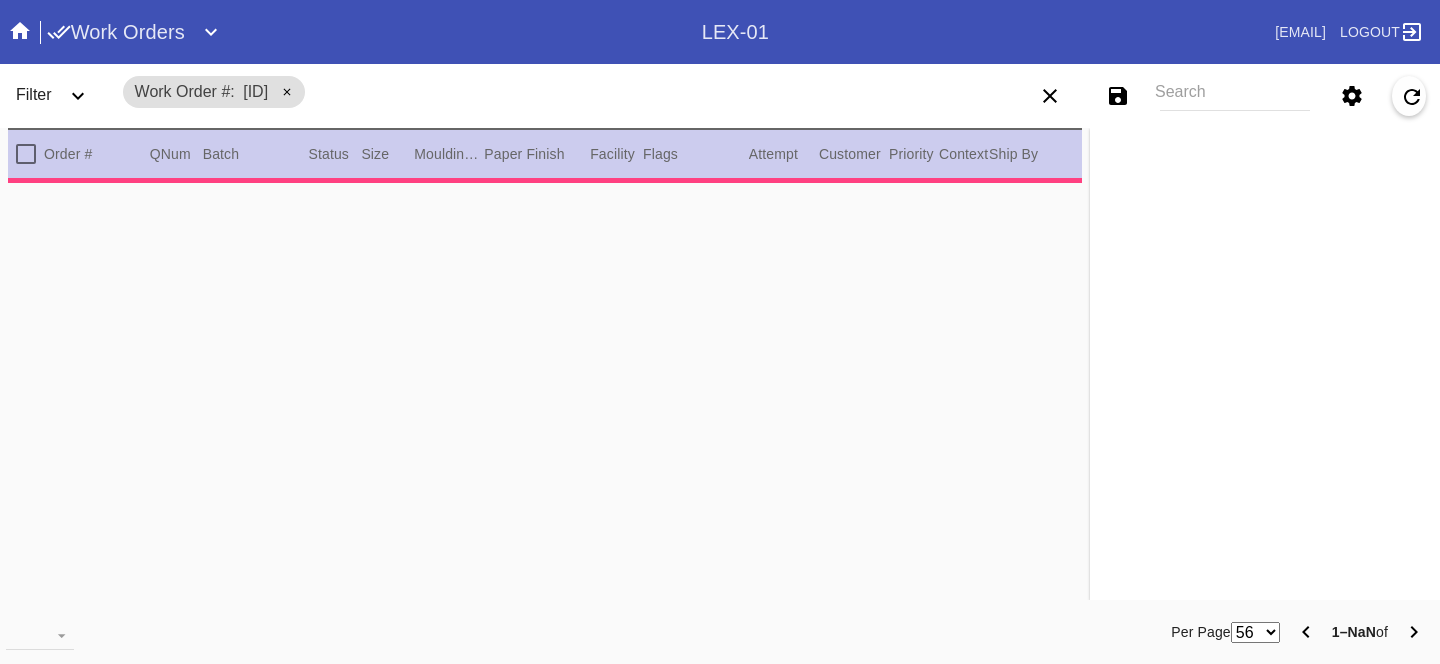 type on "1.5" 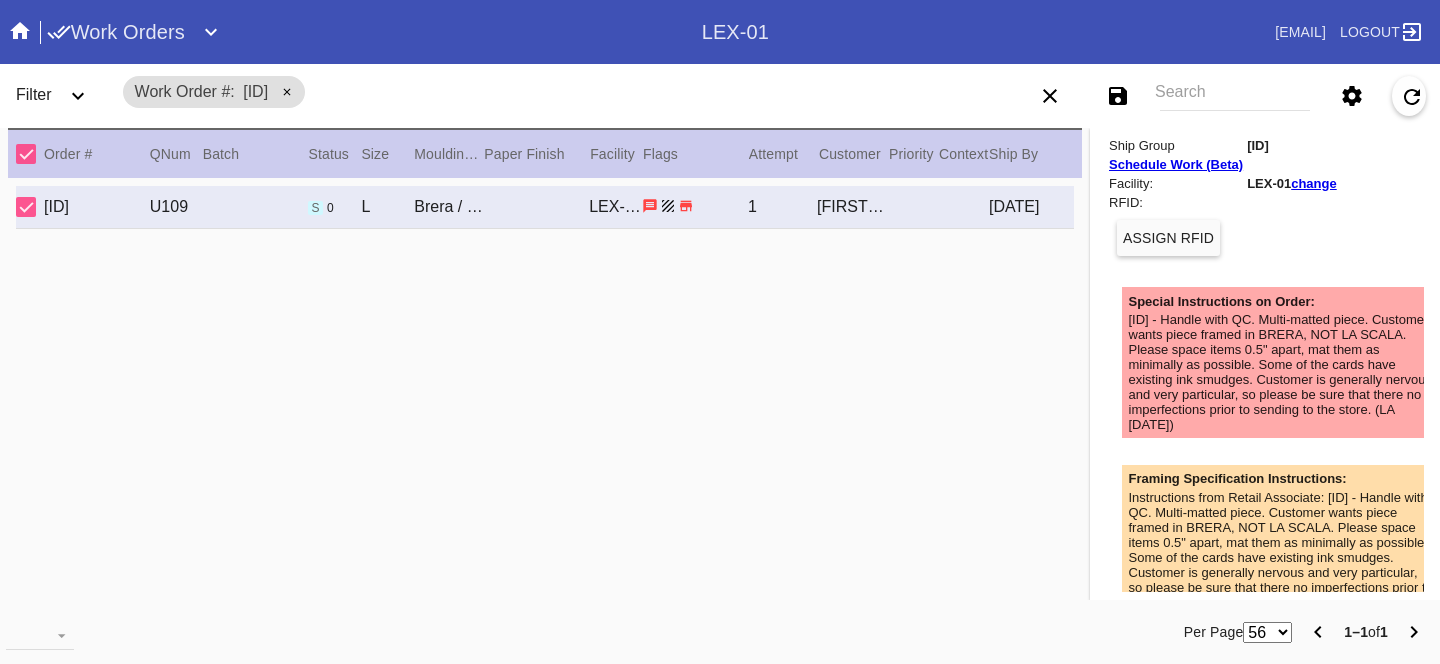scroll, scrollTop: 0, scrollLeft: 0, axis: both 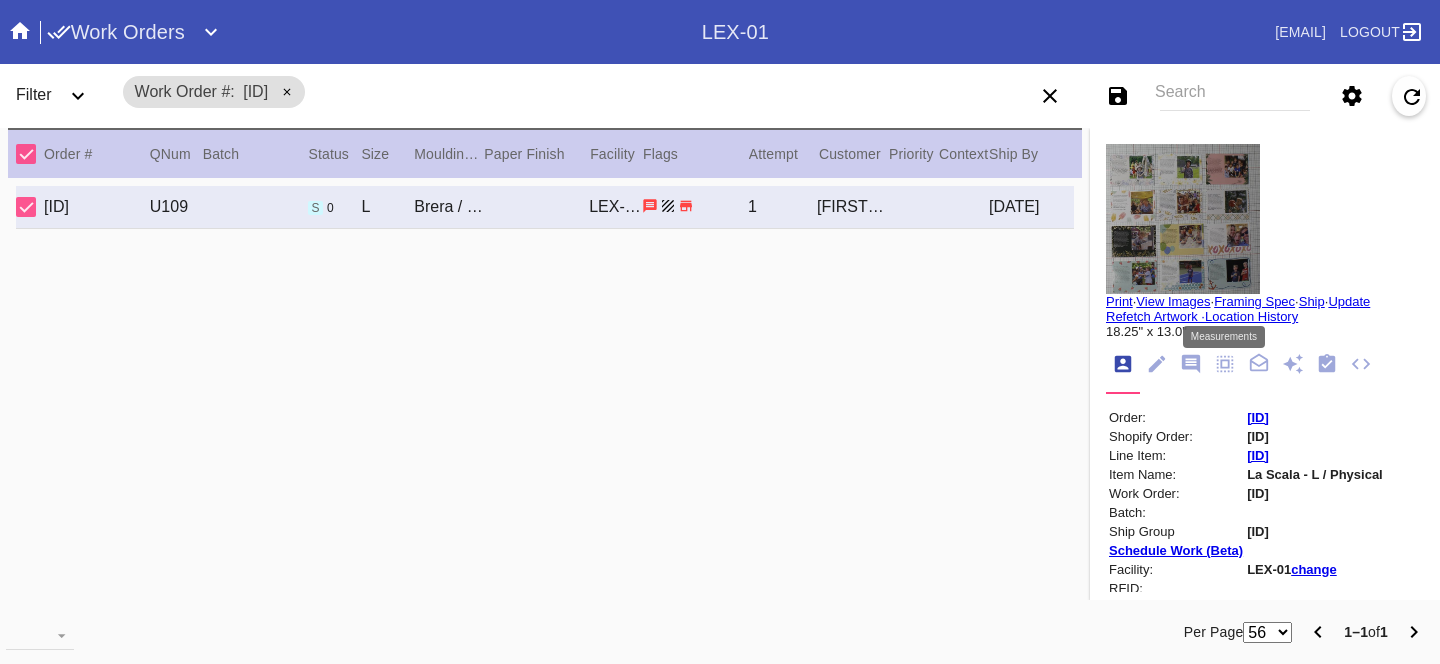 click 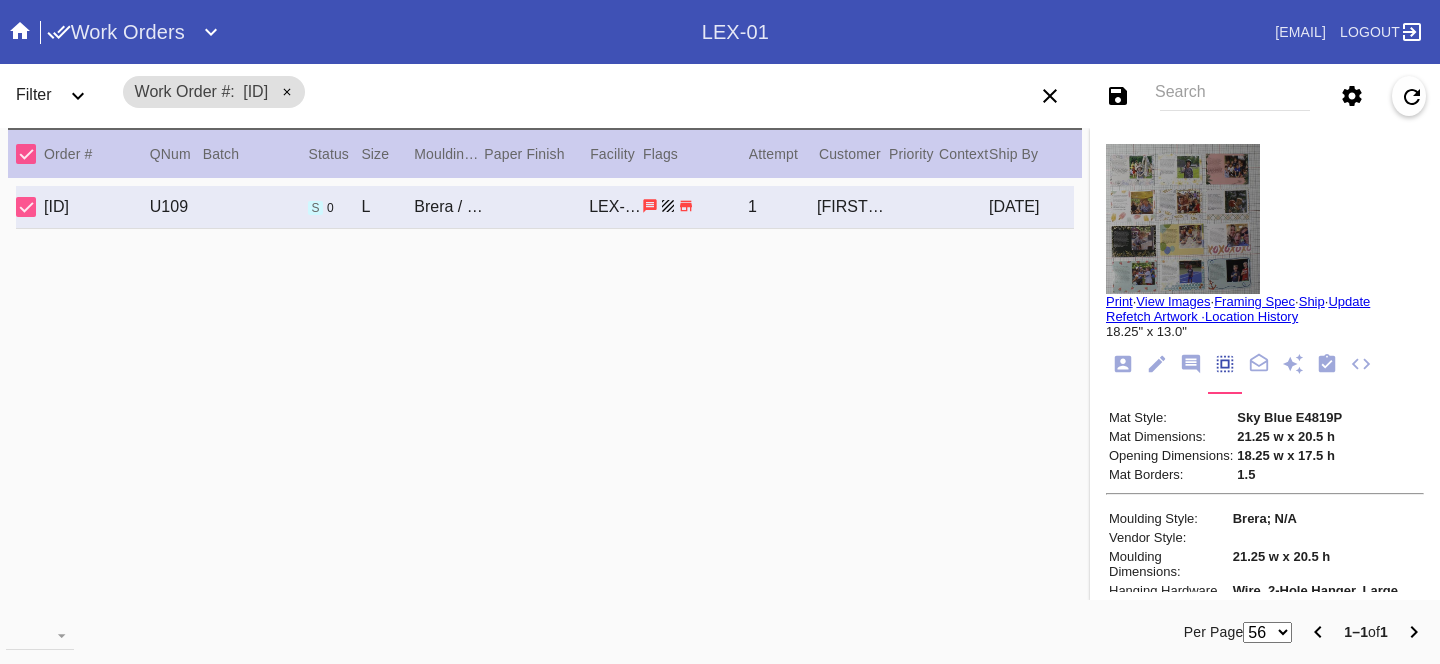 scroll, scrollTop: 172, scrollLeft: 0, axis: vertical 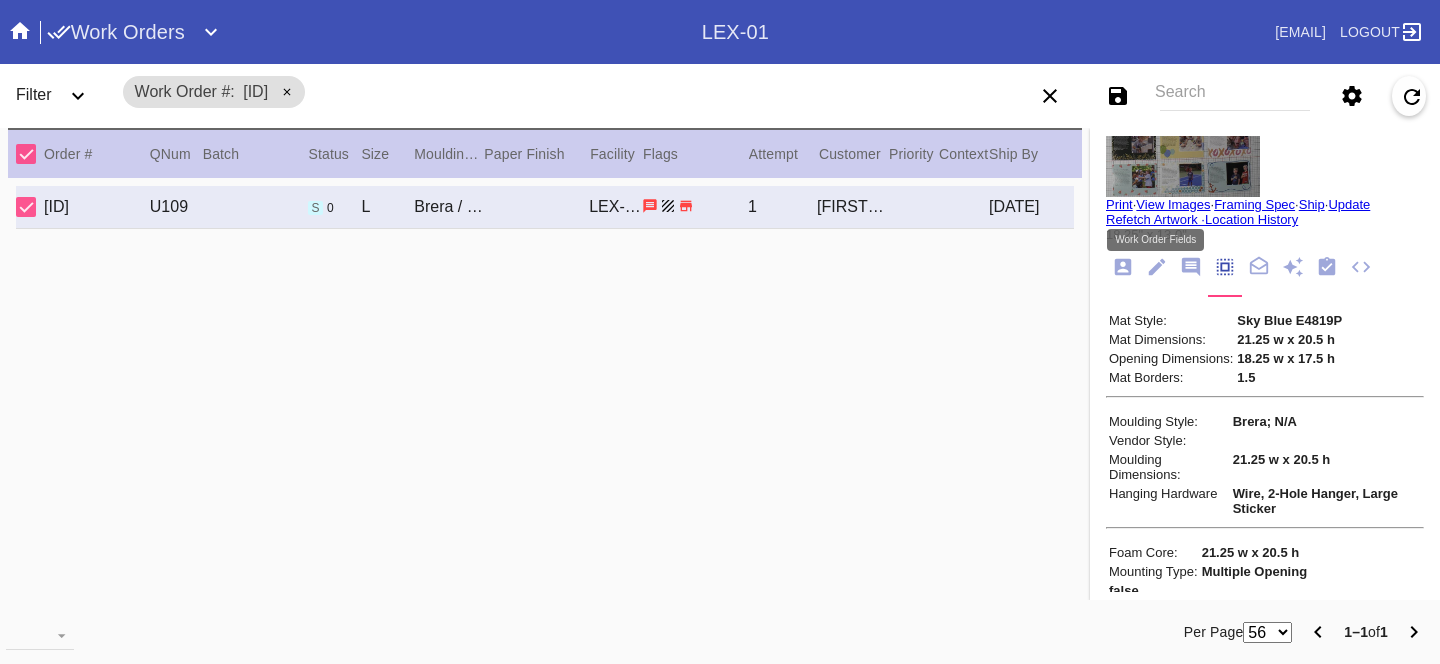 click 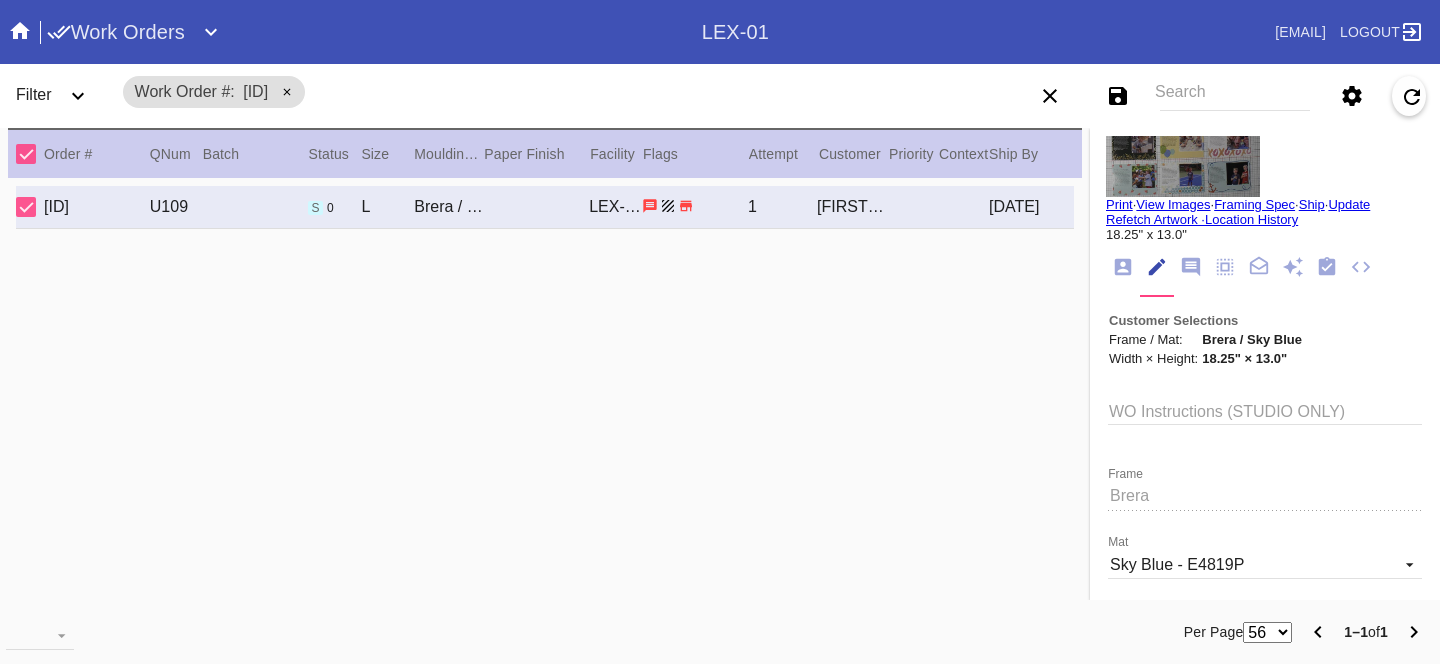 click 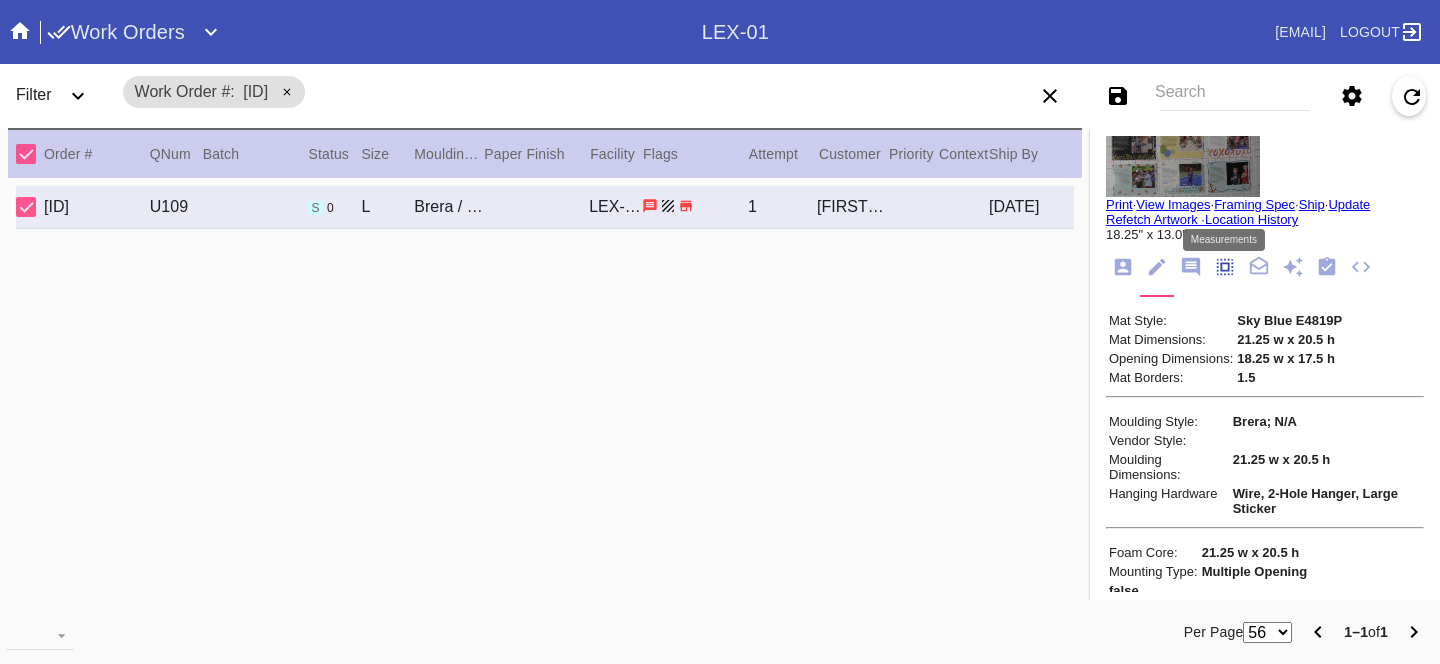 scroll, scrollTop: 172, scrollLeft: 0, axis: vertical 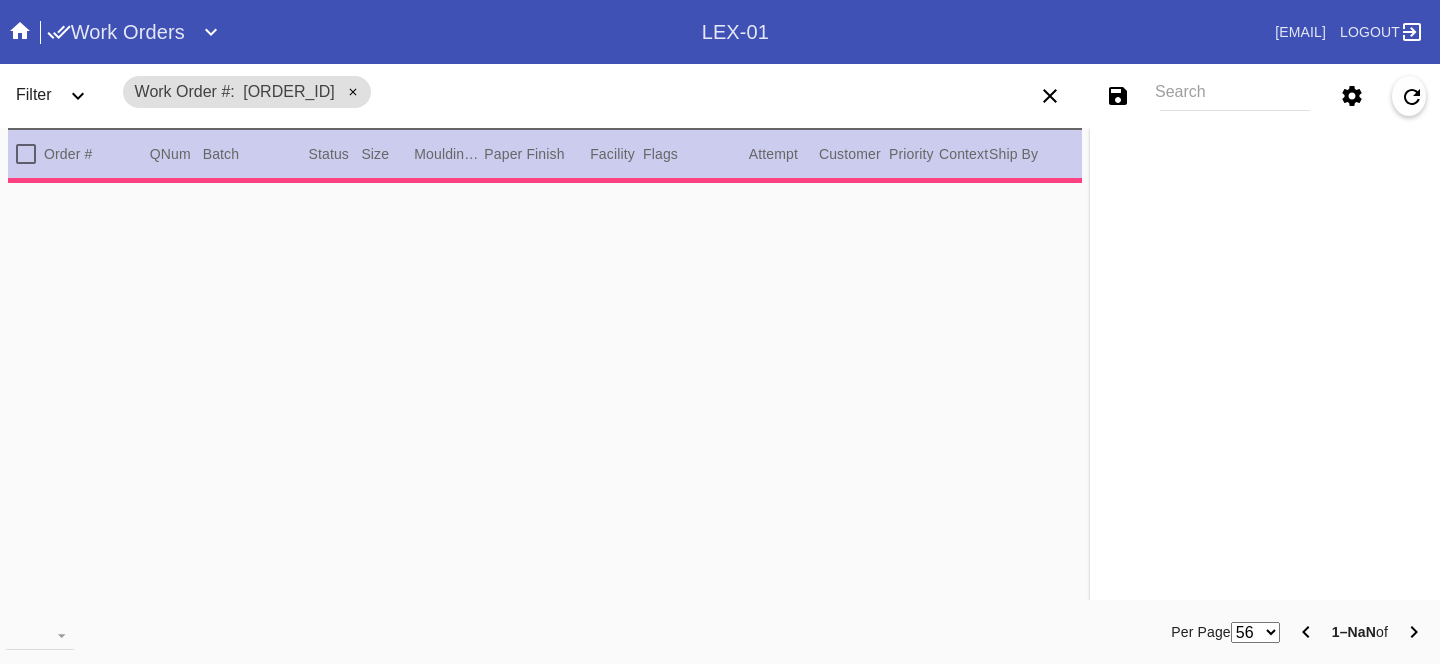 type on "1.5" 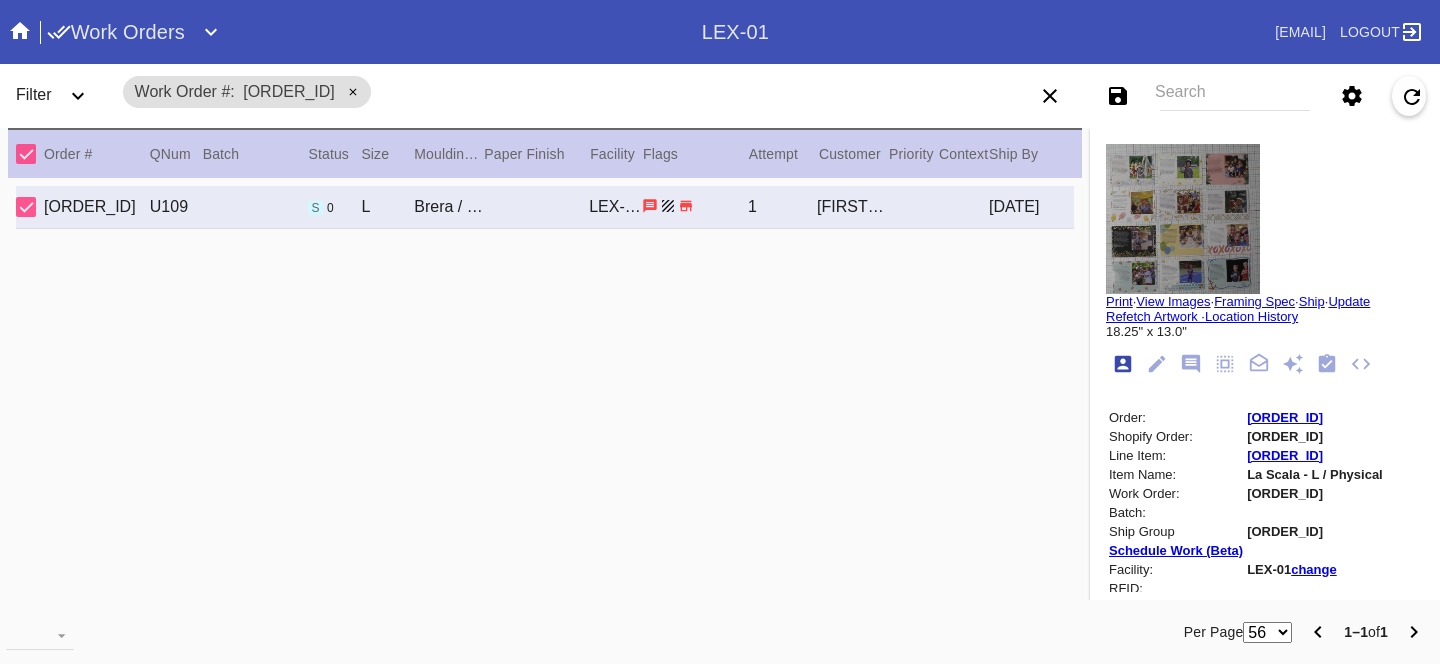 scroll, scrollTop: 0, scrollLeft: 0, axis: both 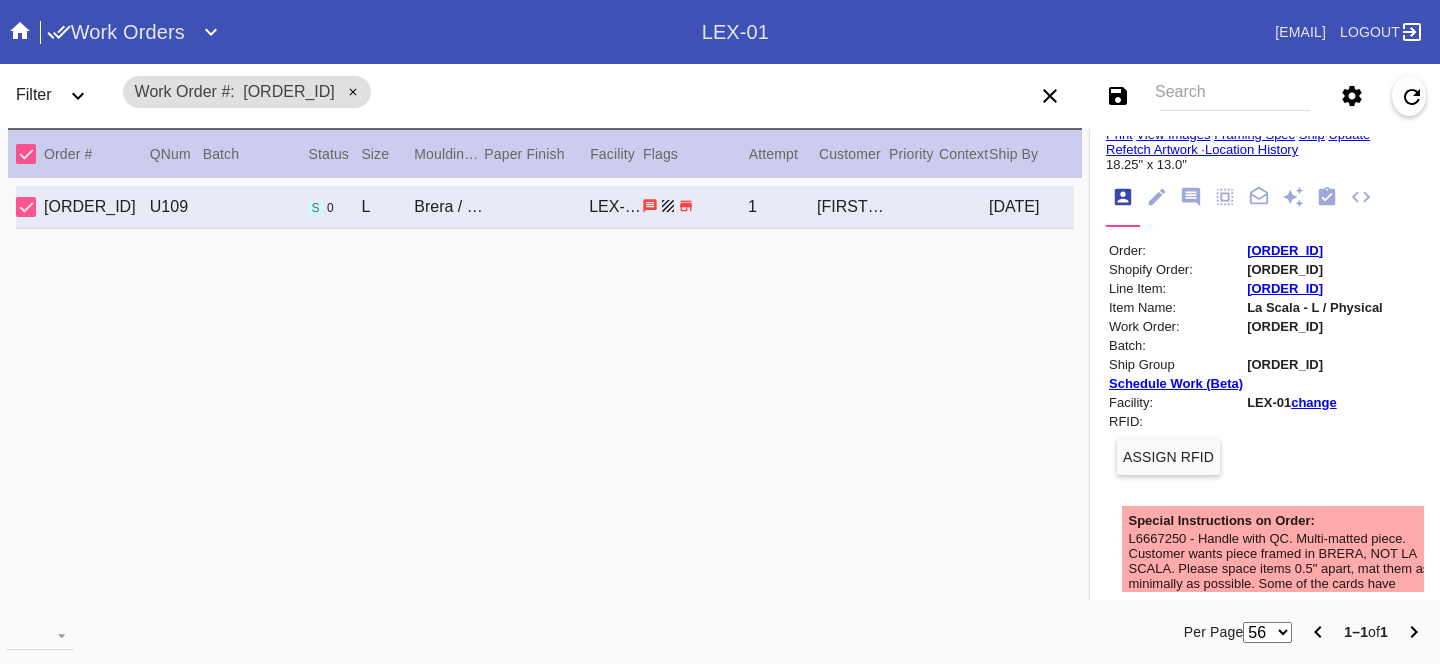 click 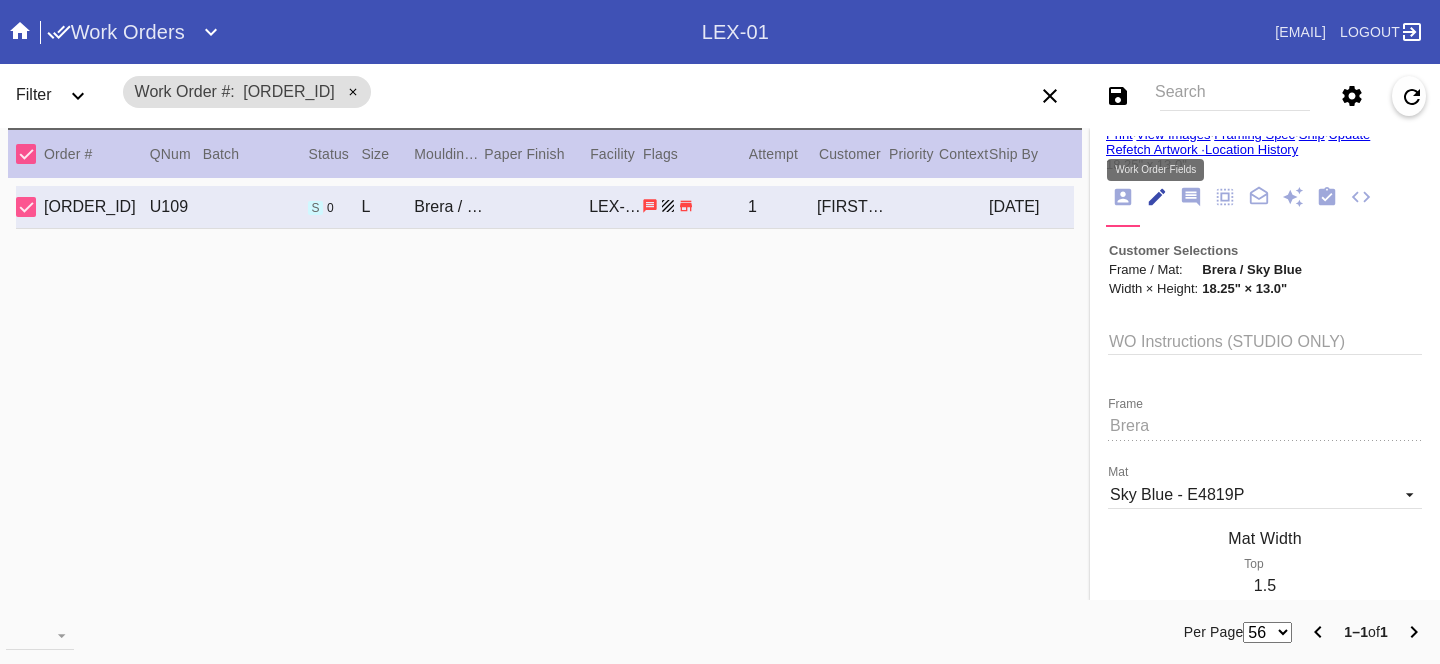 scroll, scrollTop: 73, scrollLeft: 0, axis: vertical 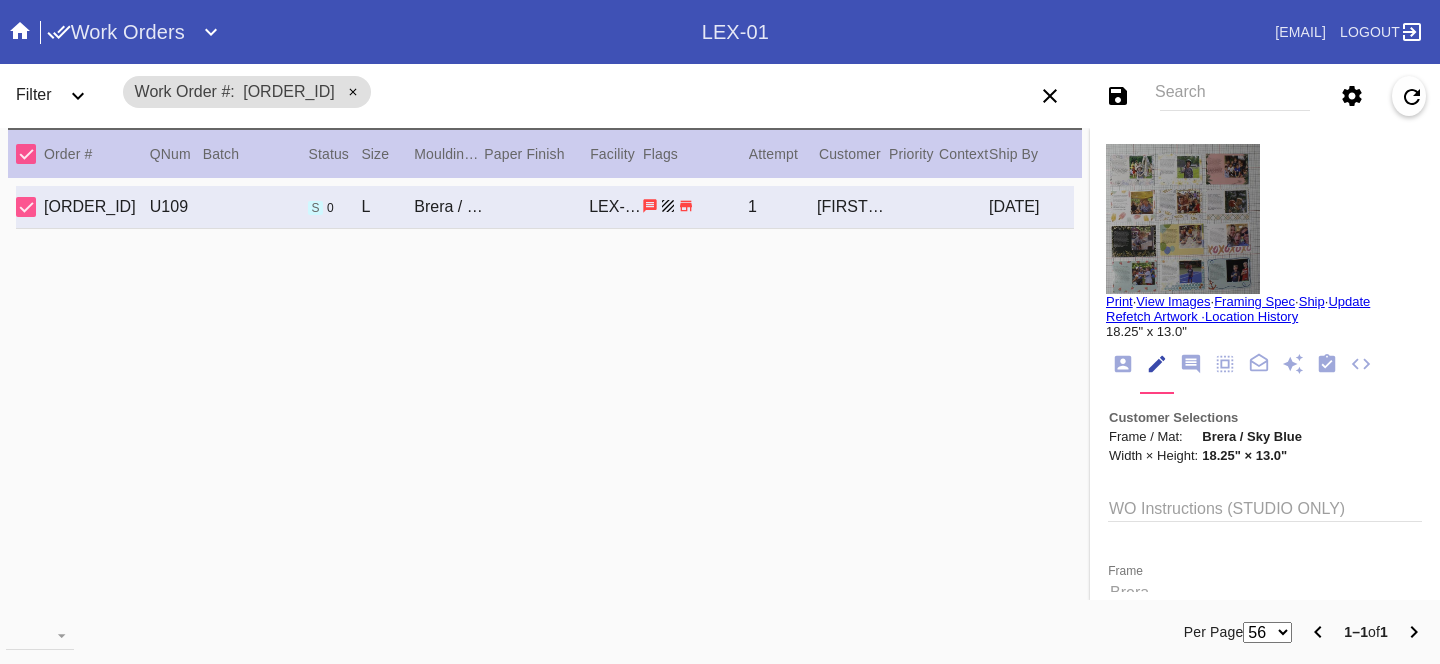 click 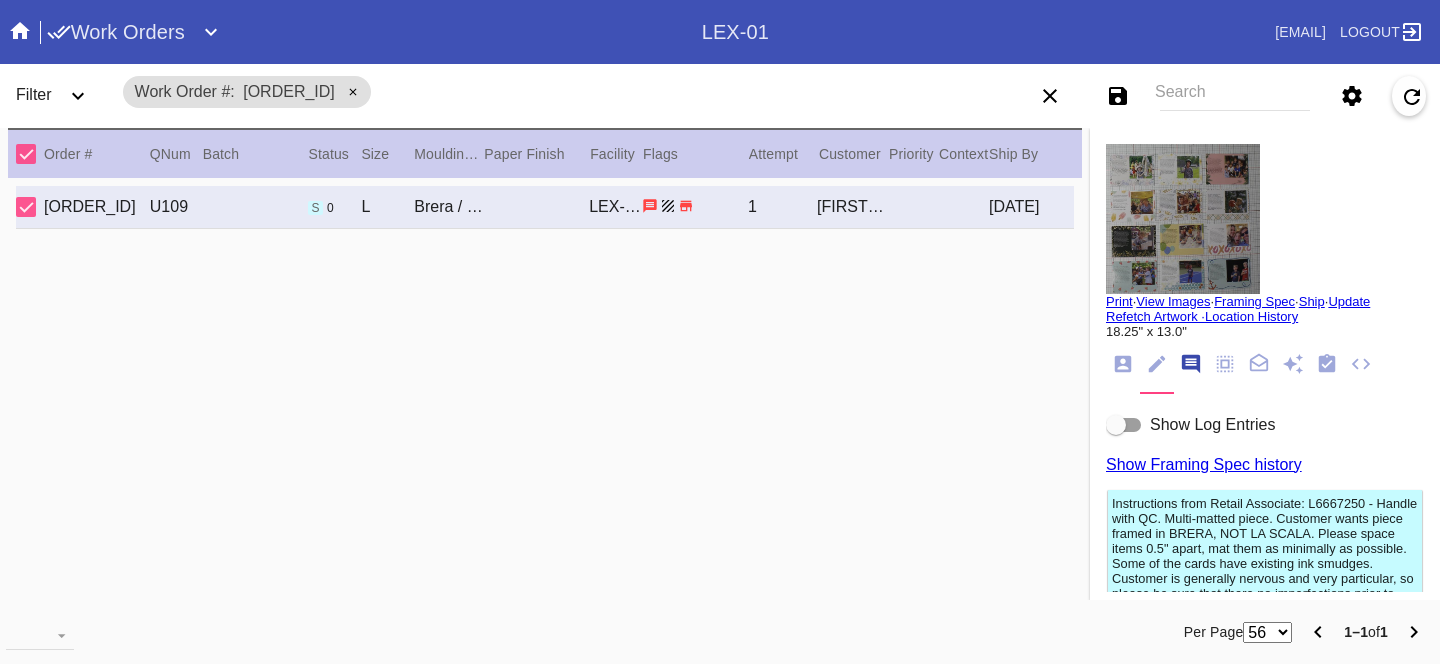 scroll, scrollTop: 123, scrollLeft: 0, axis: vertical 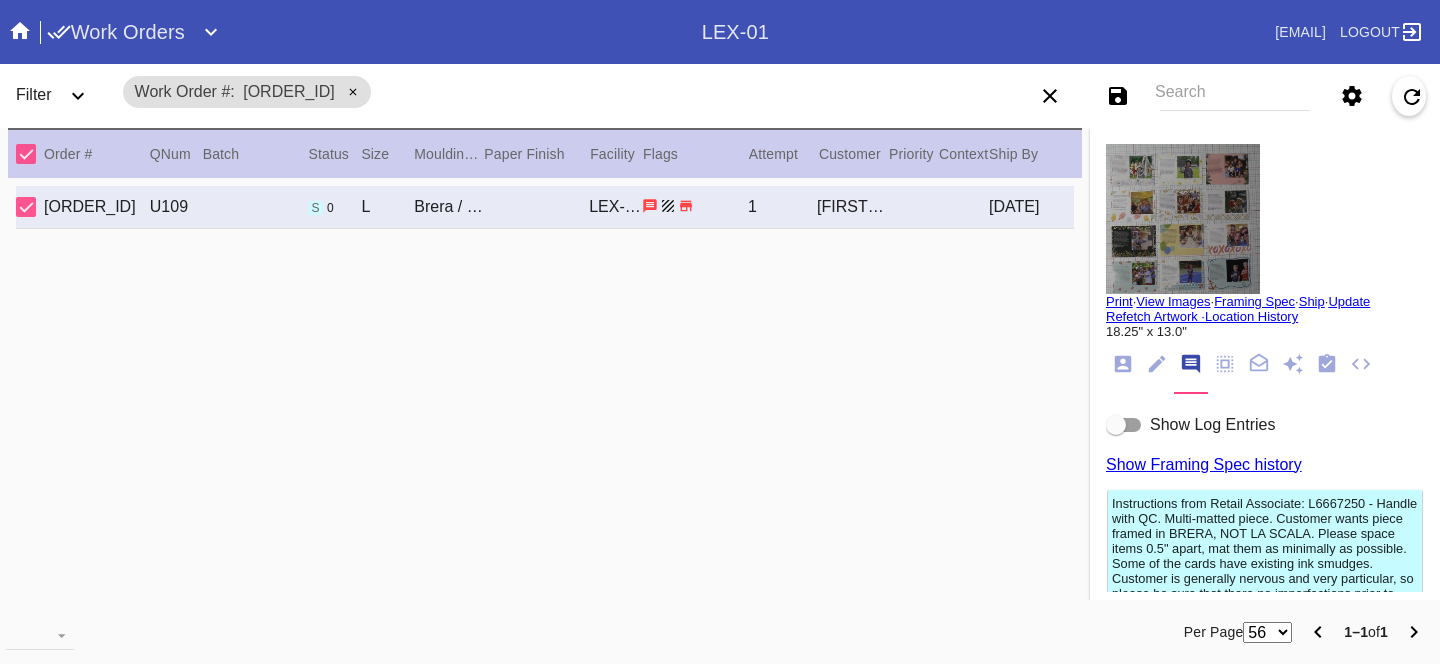 click at bounding box center (1124, 425) 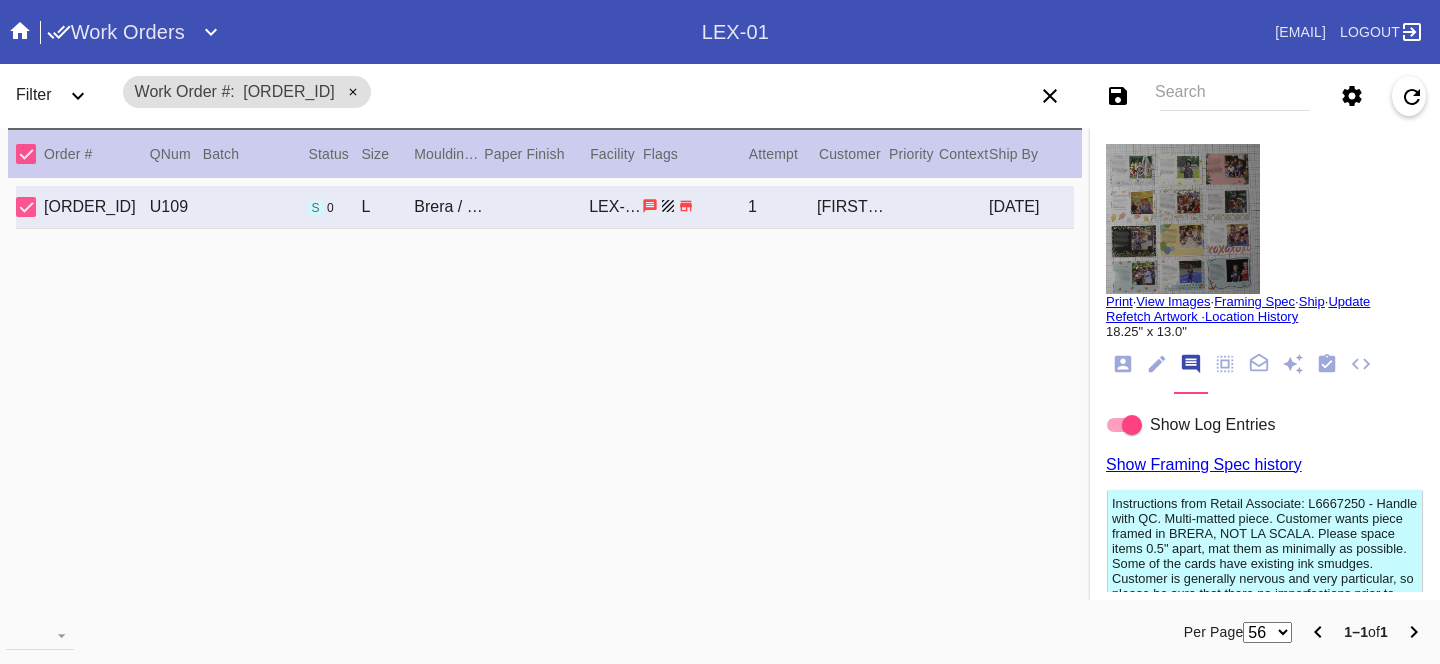 click 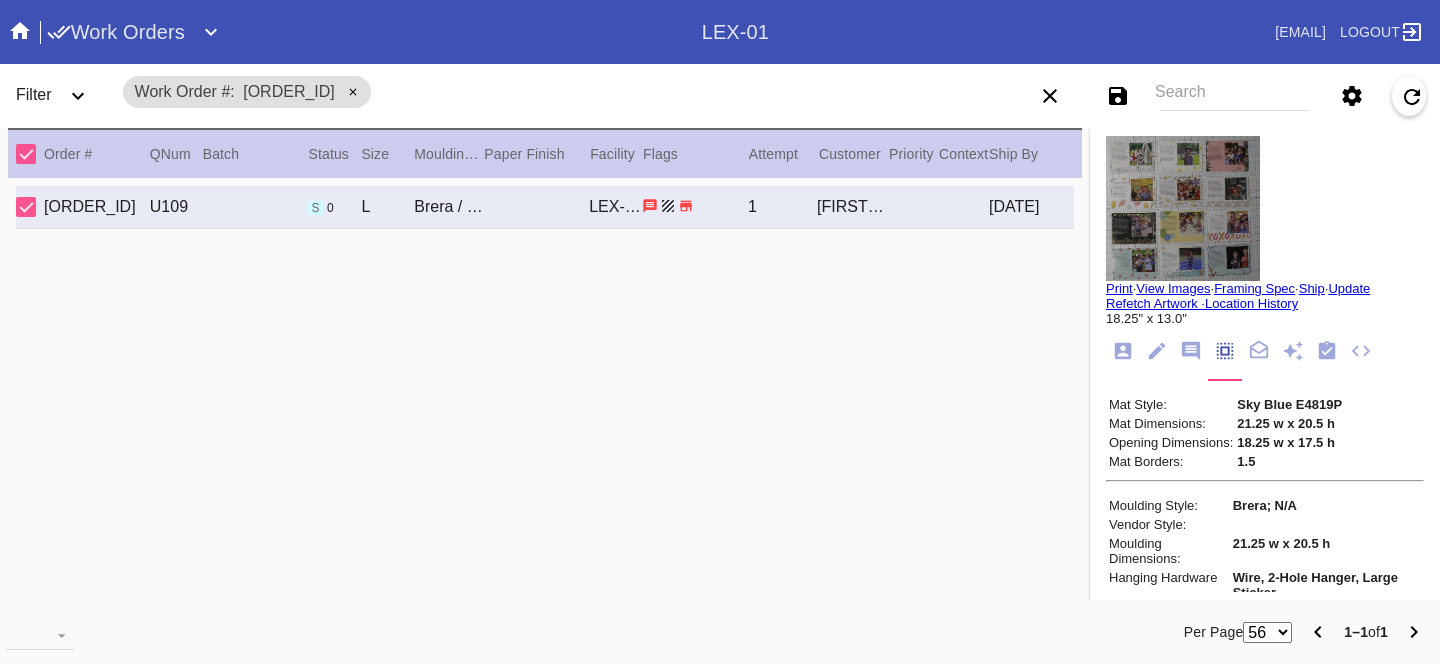 scroll, scrollTop: 0, scrollLeft: 0, axis: both 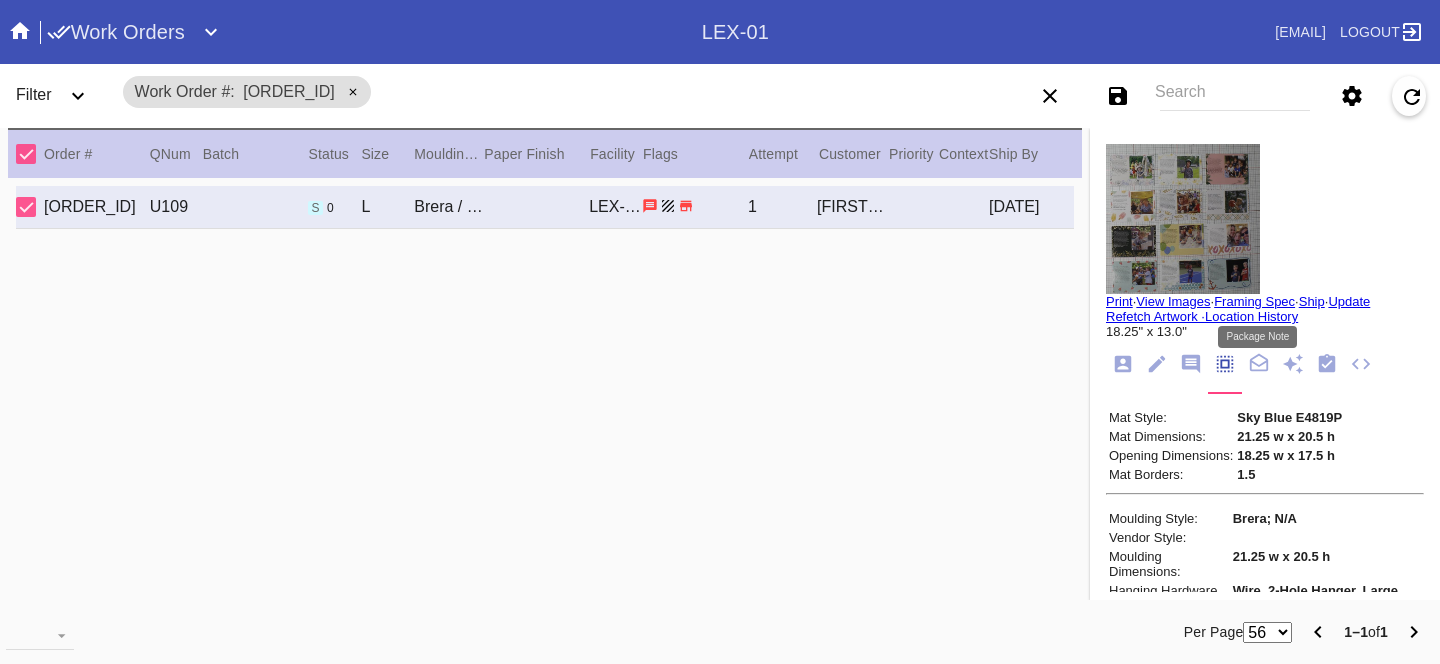 click 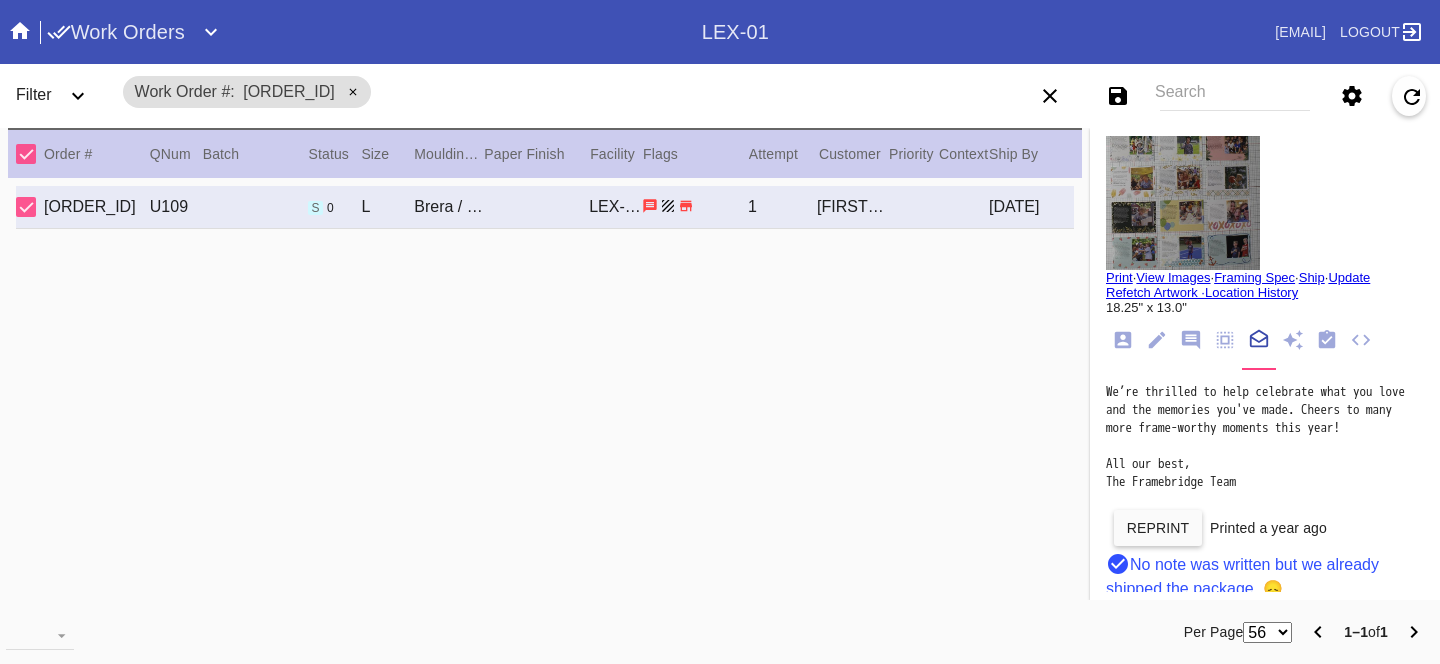 scroll, scrollTop: 39, scrollLeft: 0, axis: vertical 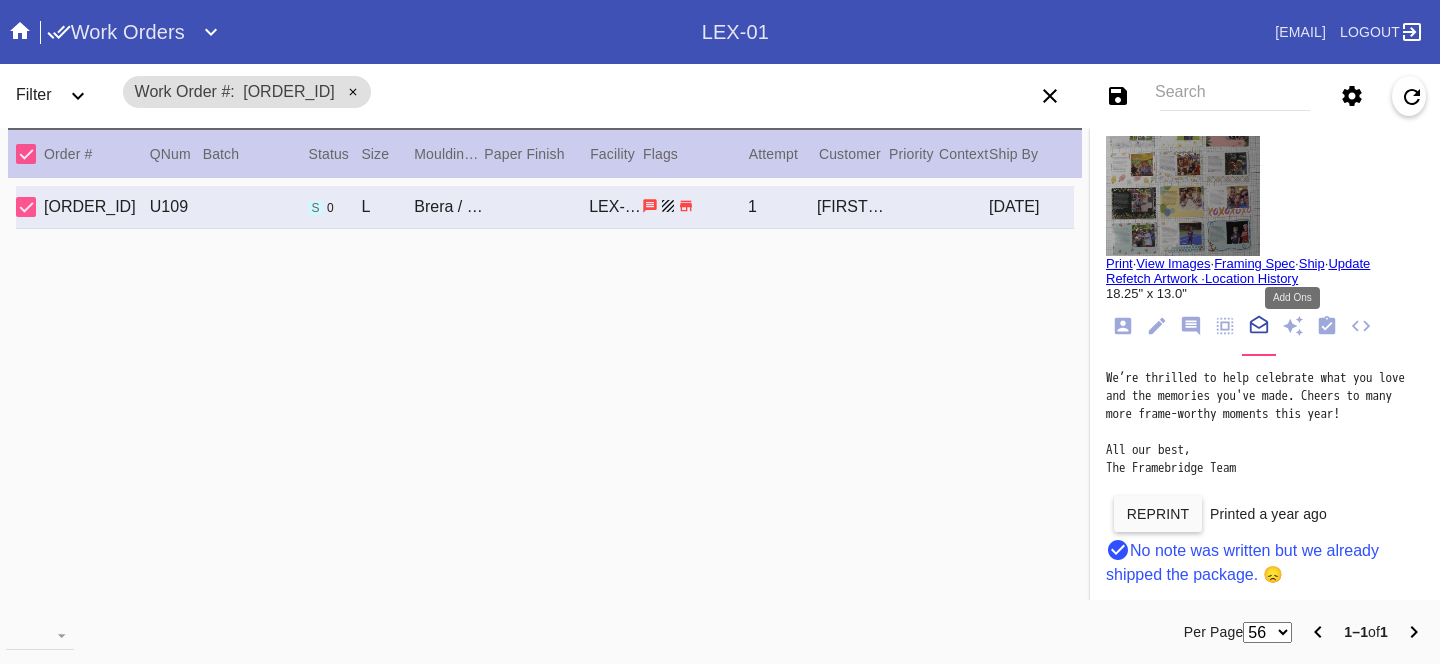 click 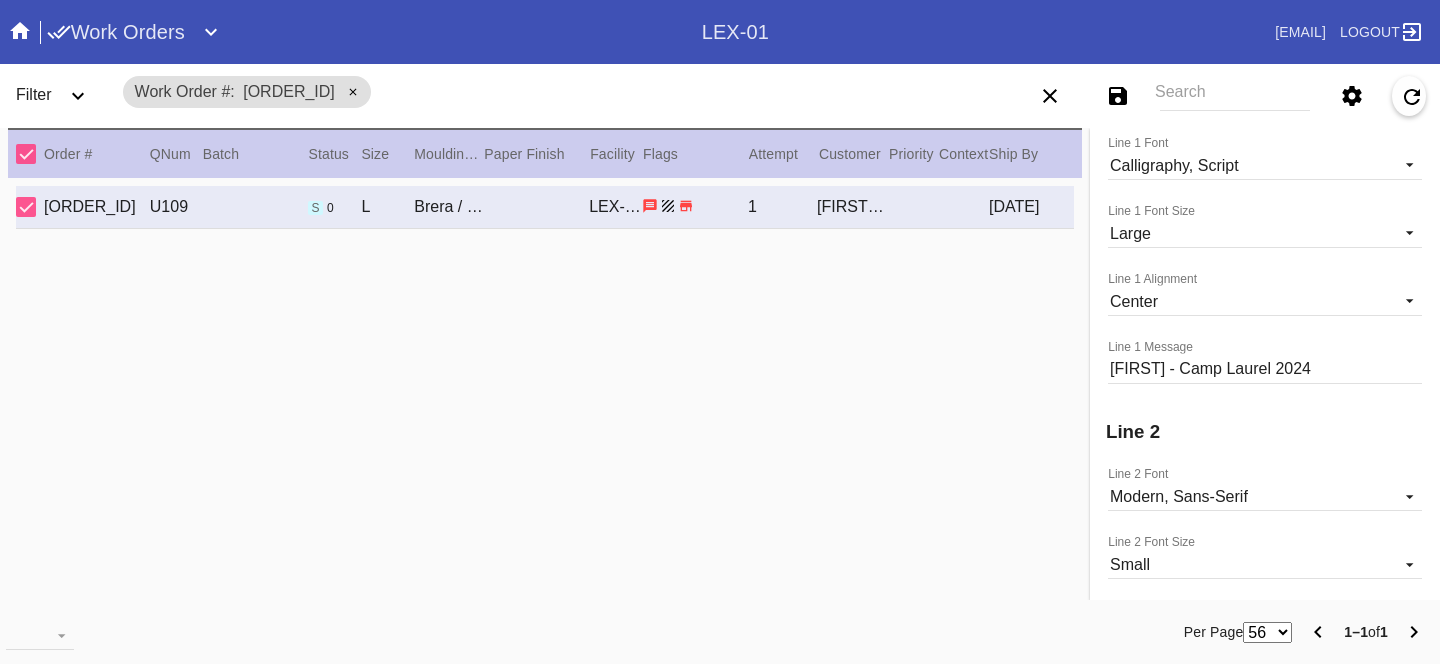 scroll, scrollTop: 1048, scrollLeft: 0, axis: vertical 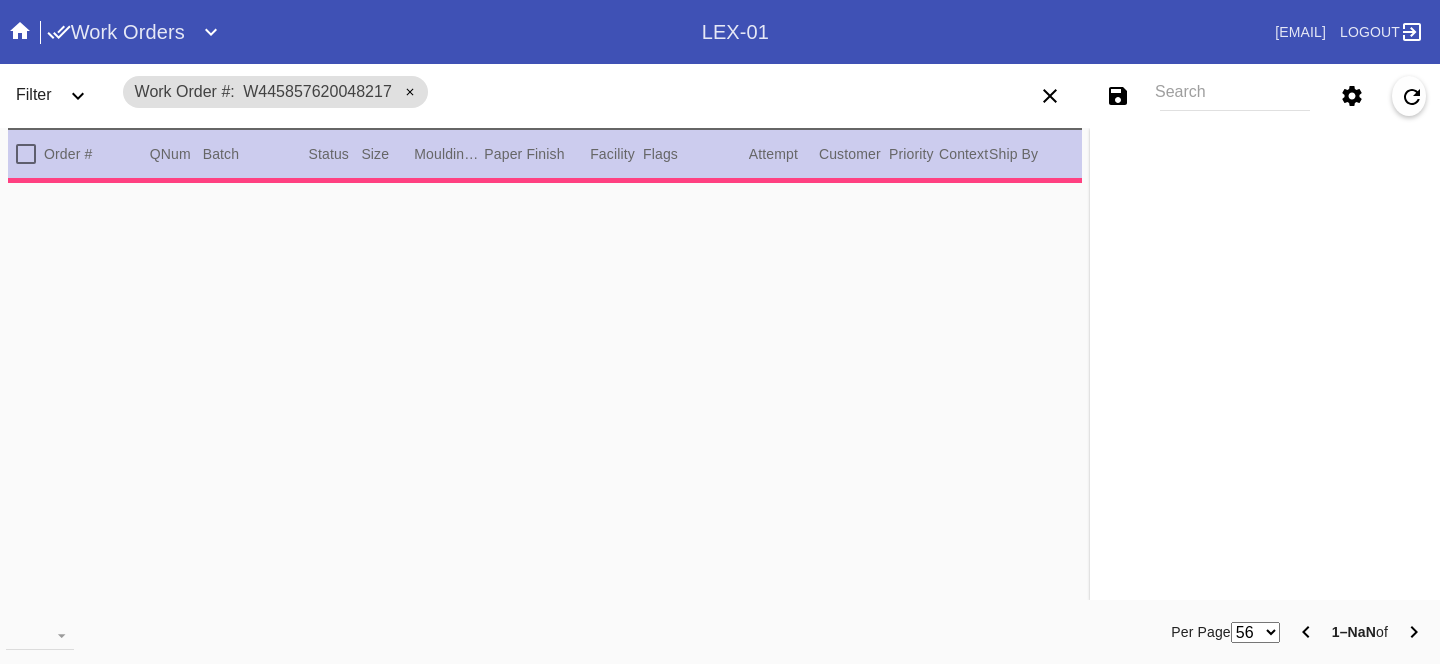 type on "1.5" 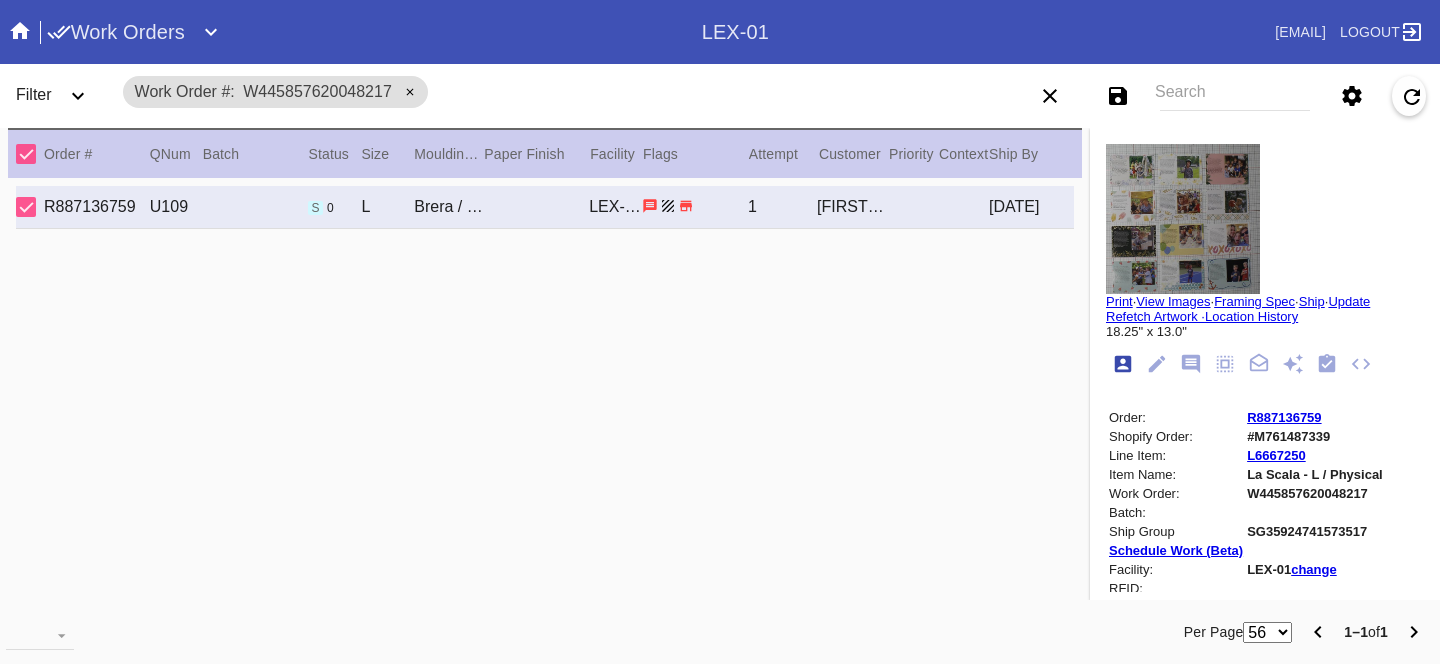 type on "[FIRST] - Camp Laurel 2024" 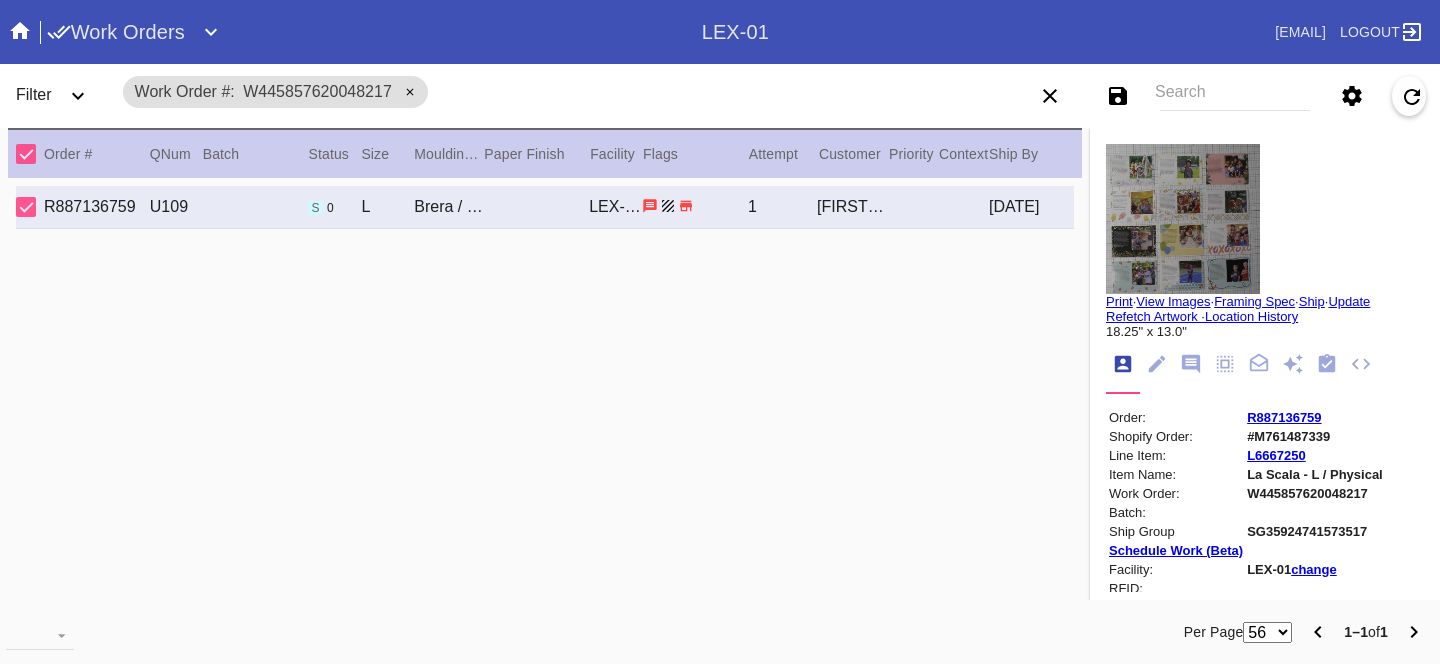 click on "View Images" at bounding box center (1173, 301) 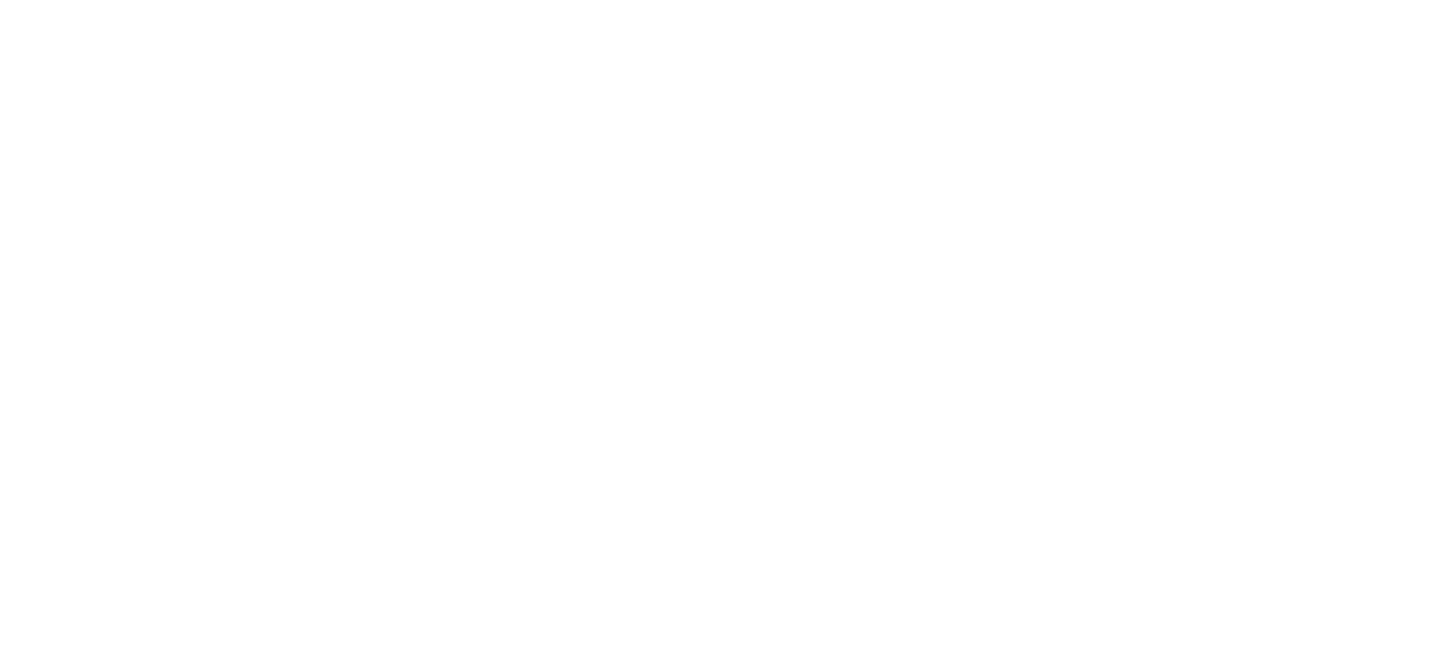 scroll, scrollTop: 0, scrollLeft: 0, axis: both 